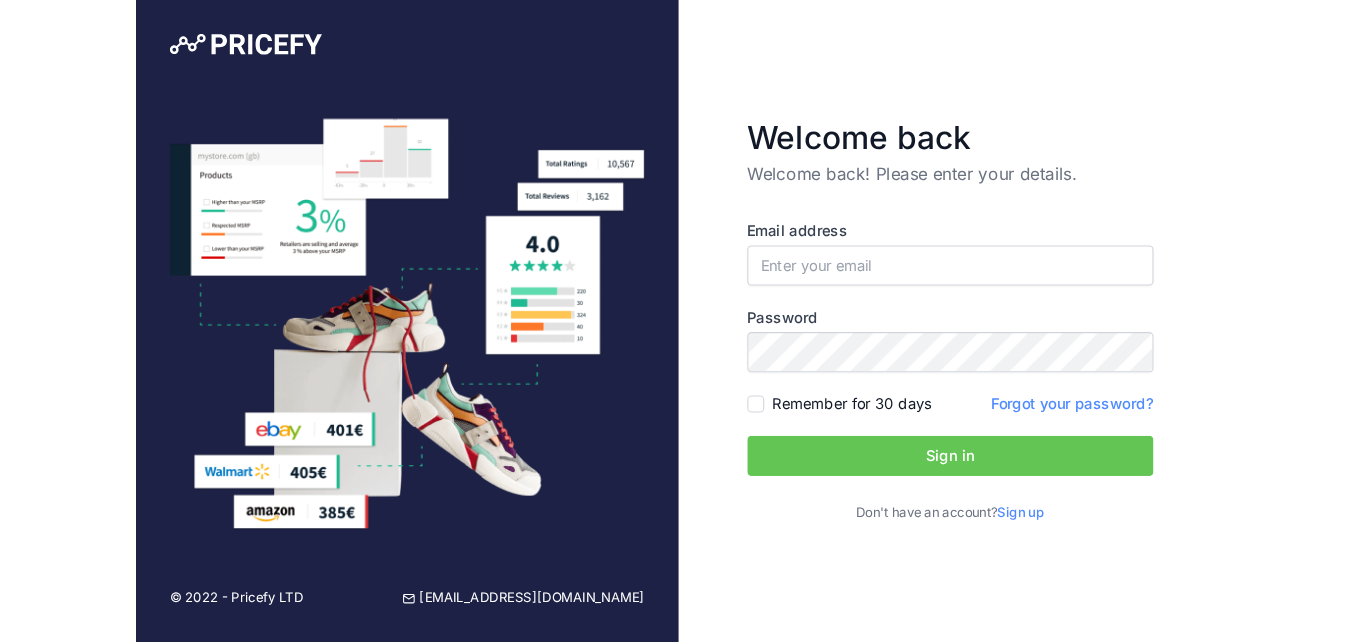 scroll, scrollTop: 0, scrollLeft: 0, axis: both 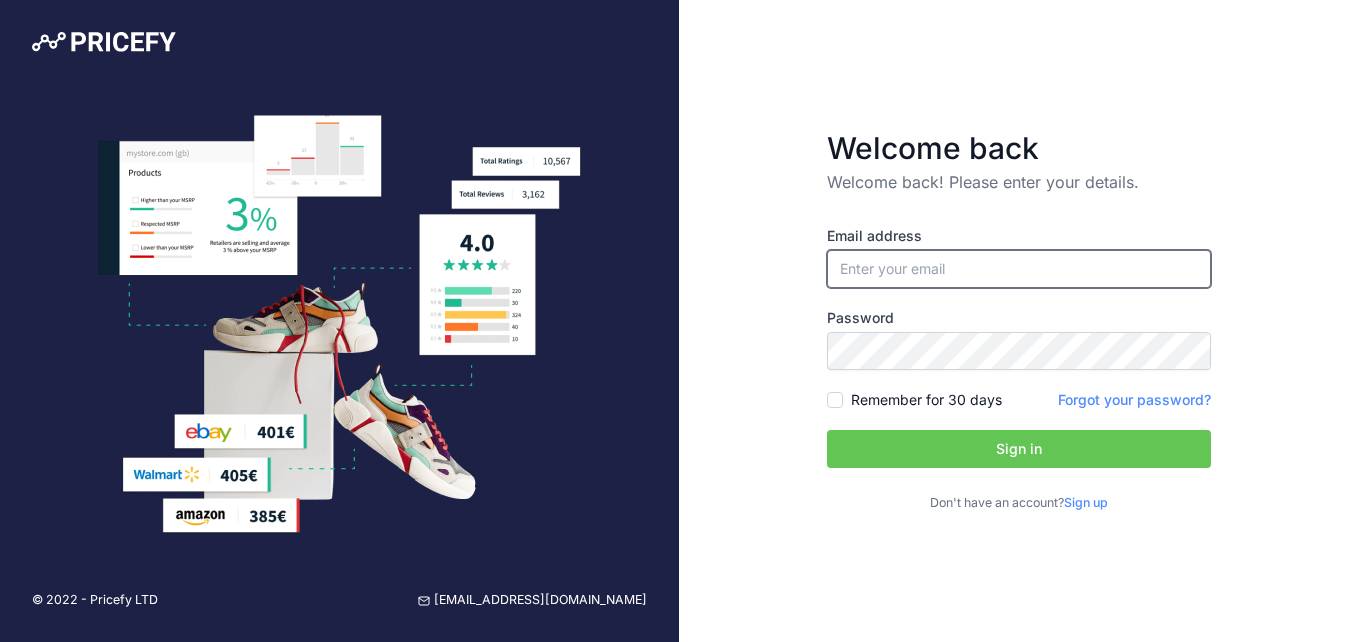 click at bounding box center (1019, 269) 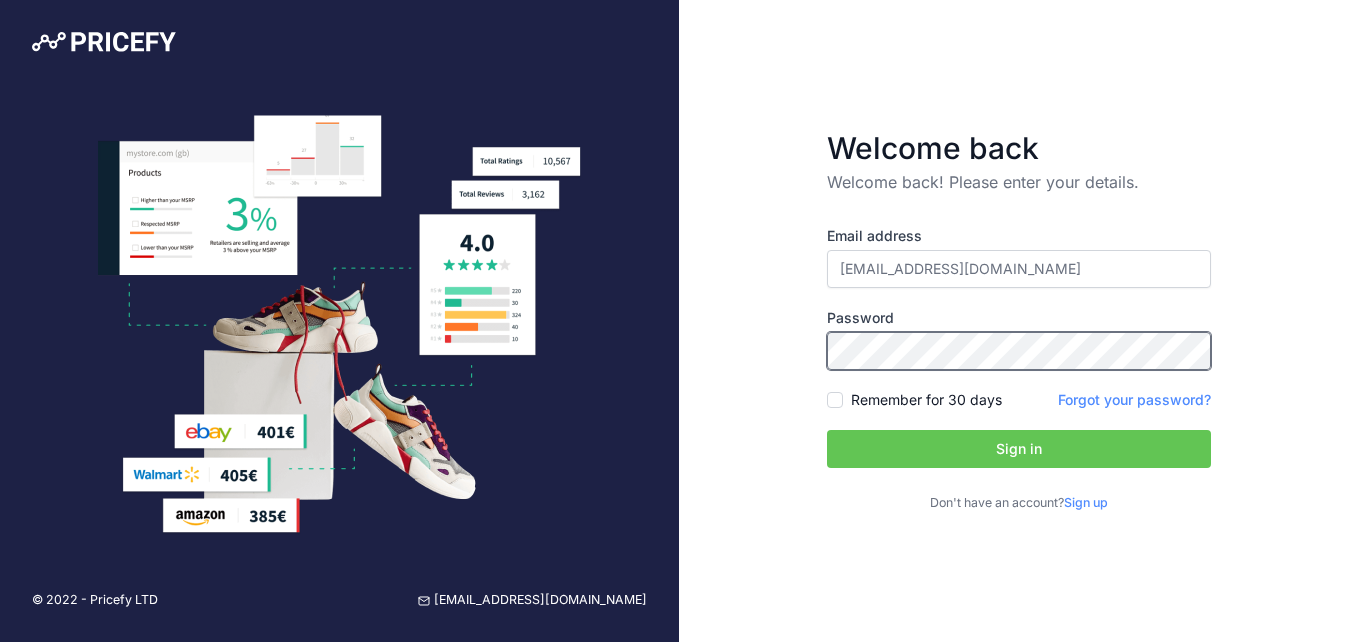 click on "Sign in" at bounding box center [1019, 449] 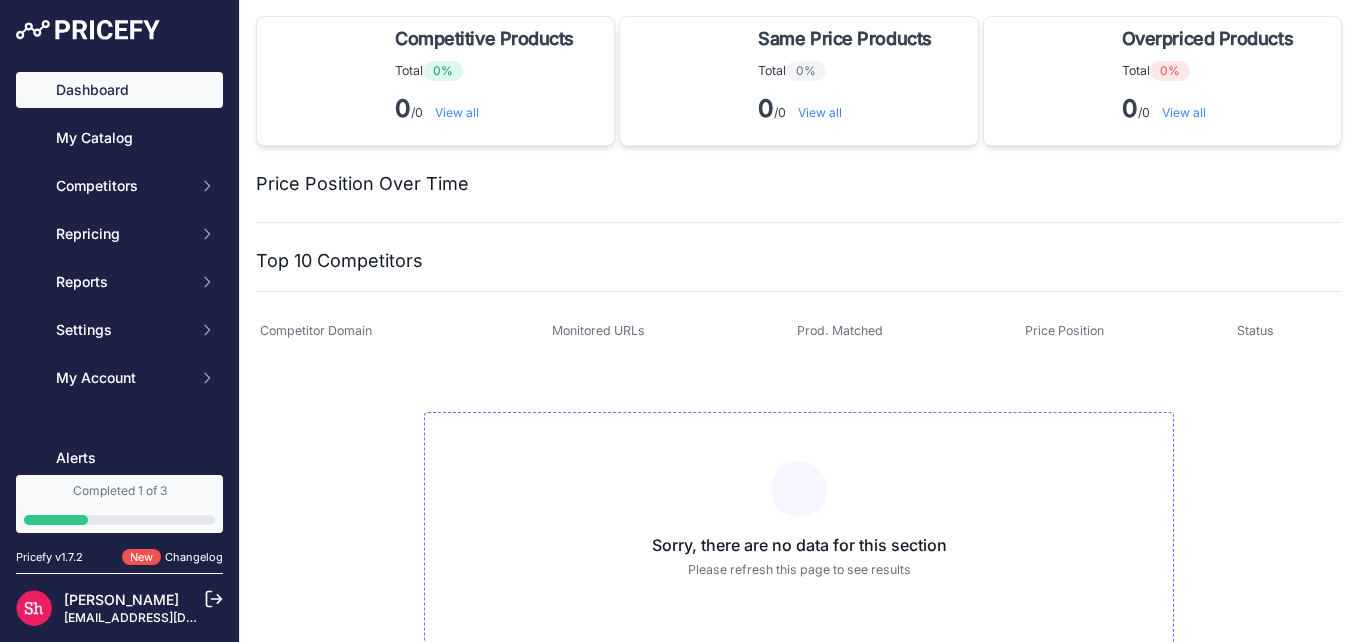 scroll, scrollTop: 0, scrollLeft: 0, axis: both 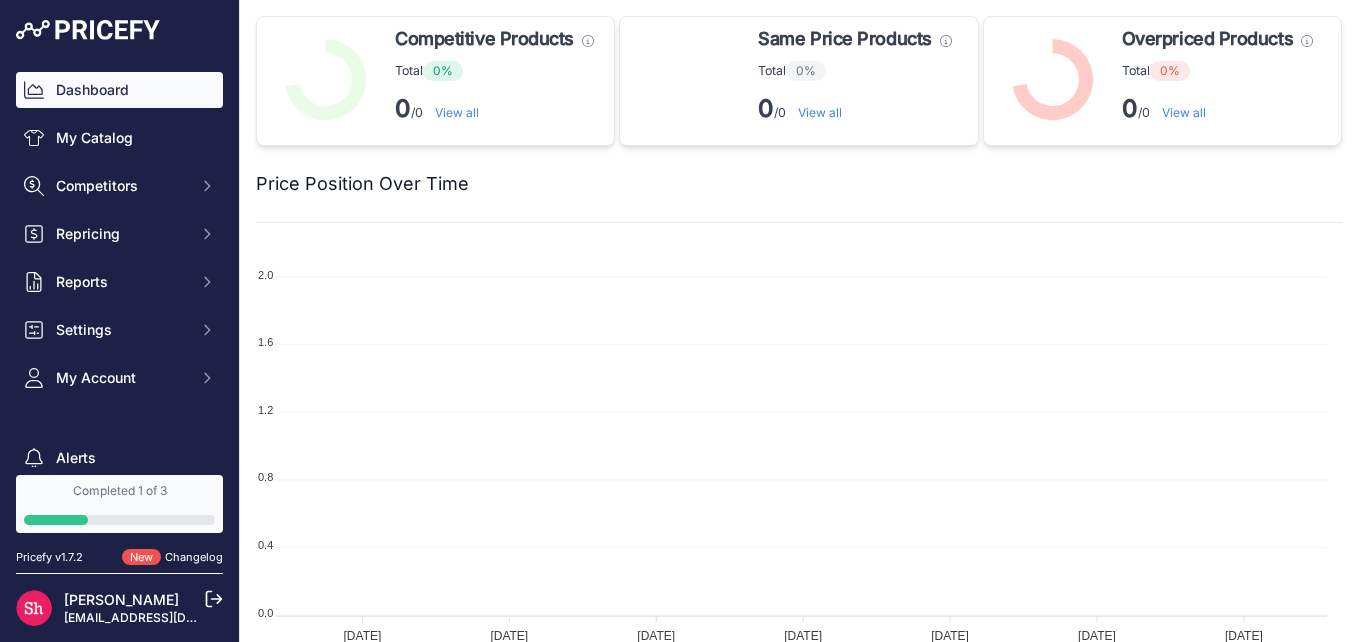 click on "Dashboard
My Catalog
Competitors
Competitors
Monitored URLs
MAP infringements
Repricing
My Repricing Rules
Repricing Preview
Repricing History" at bounding box center [119, 234] 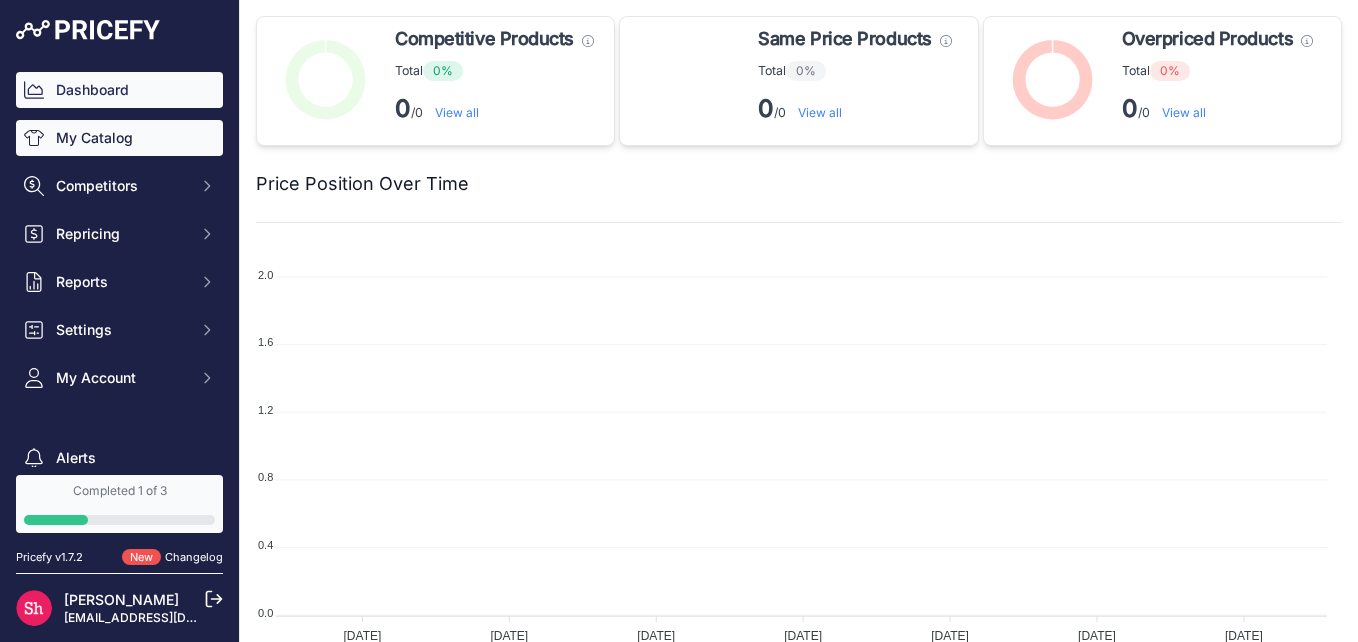 click on "My Catalog" at bounding box center [119, 138] 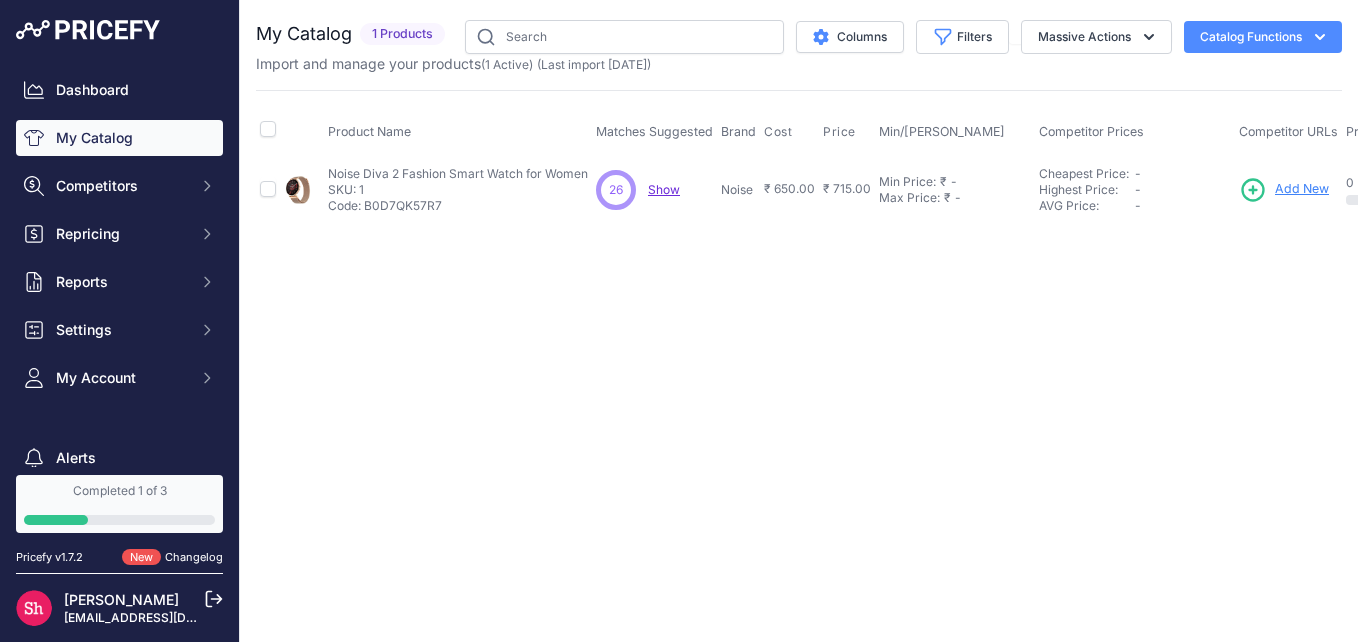 scroll, scrollTop: 0, scrollLeft: 0, axis: both 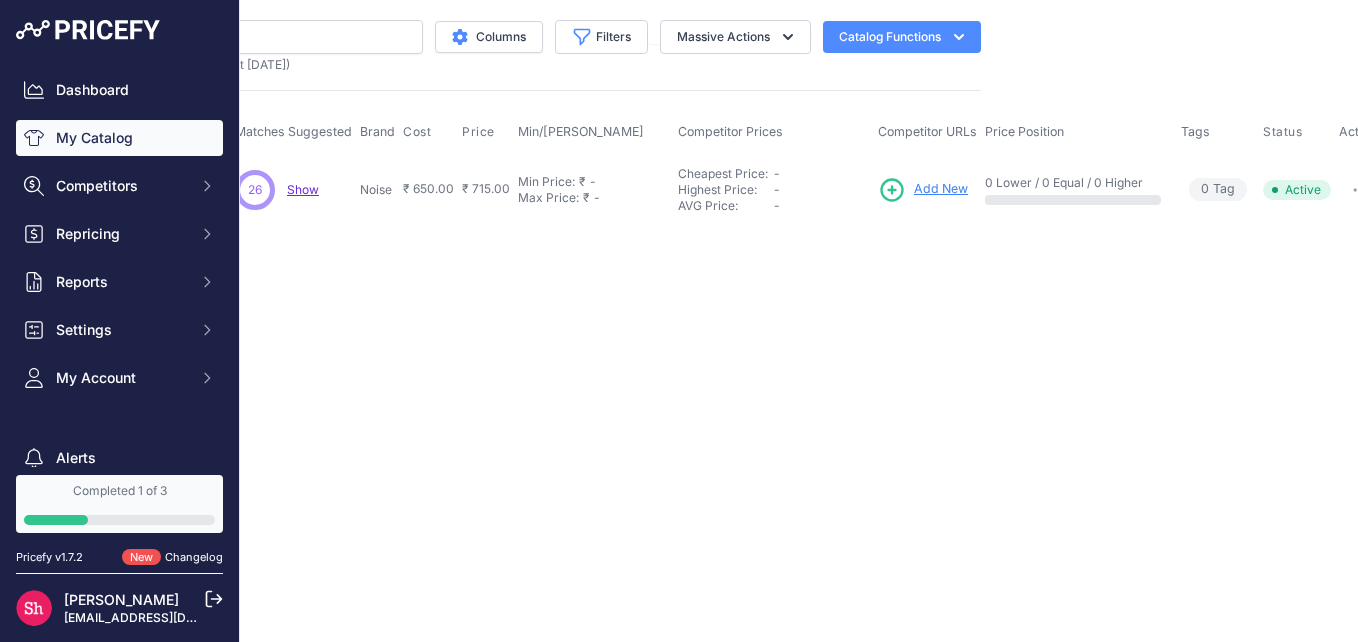 click on "Add New" at bounding box center (941, 189) 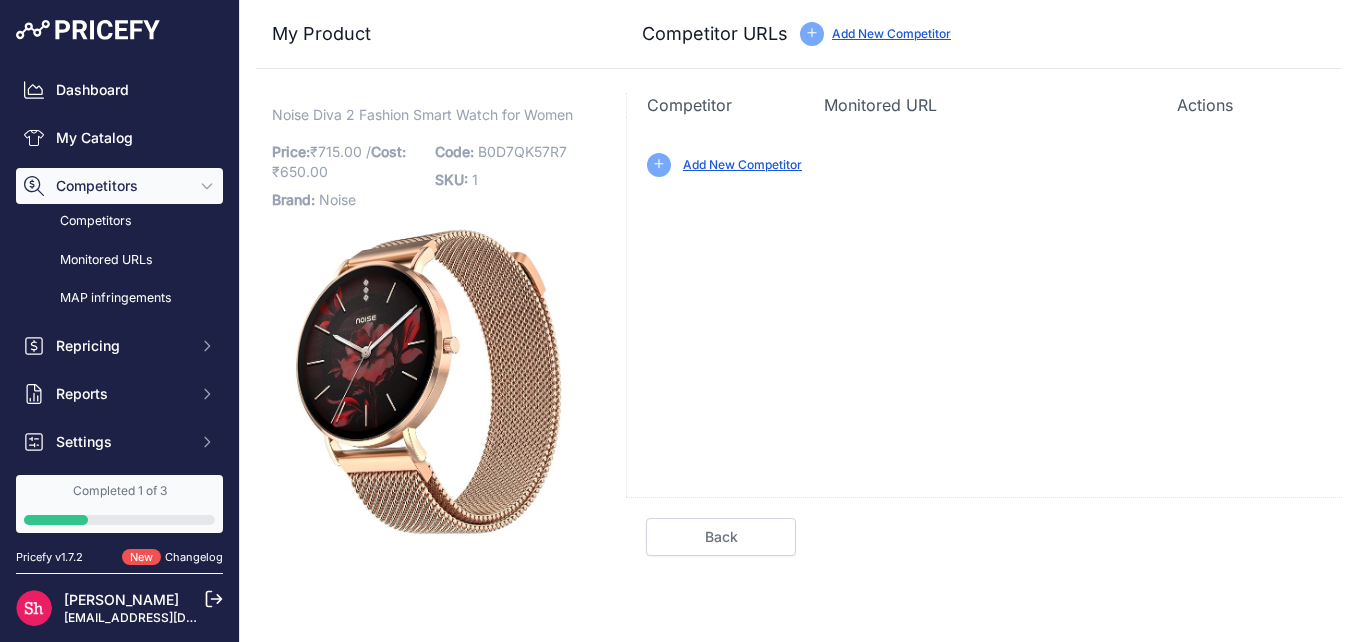 scroll, scrollTop: 0, scrollLeft: 0, axis: both 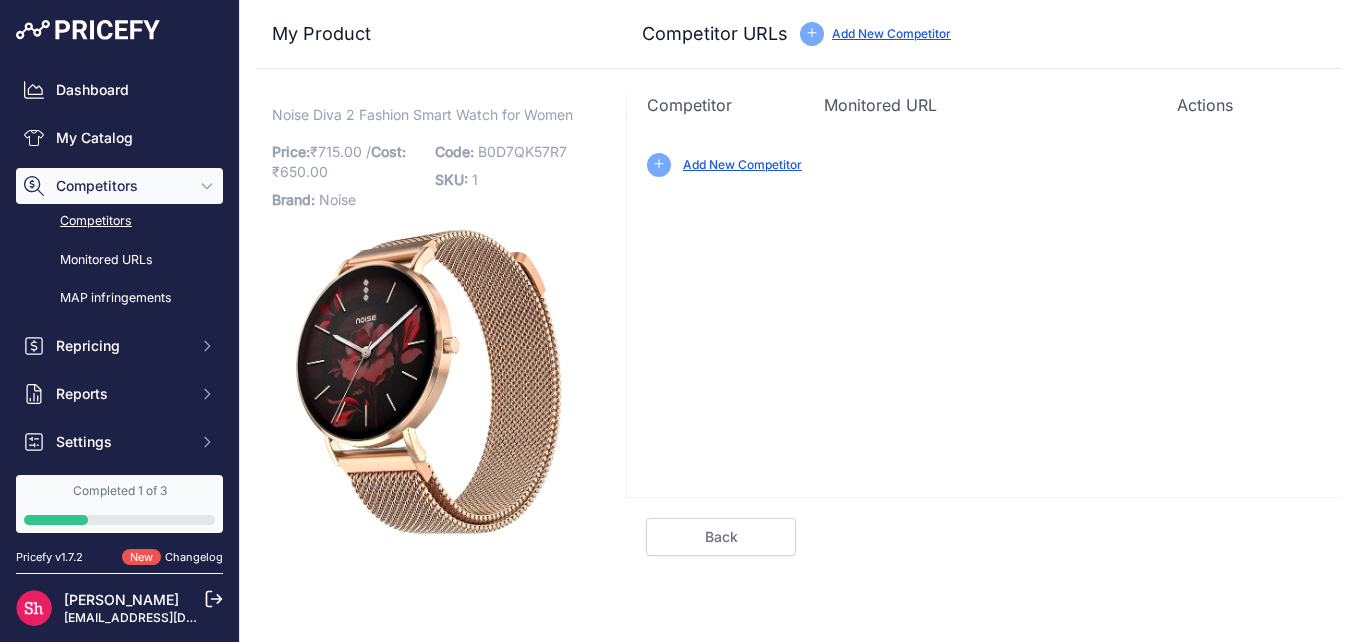 click on "Competitors" at bounding box center [119, 221] 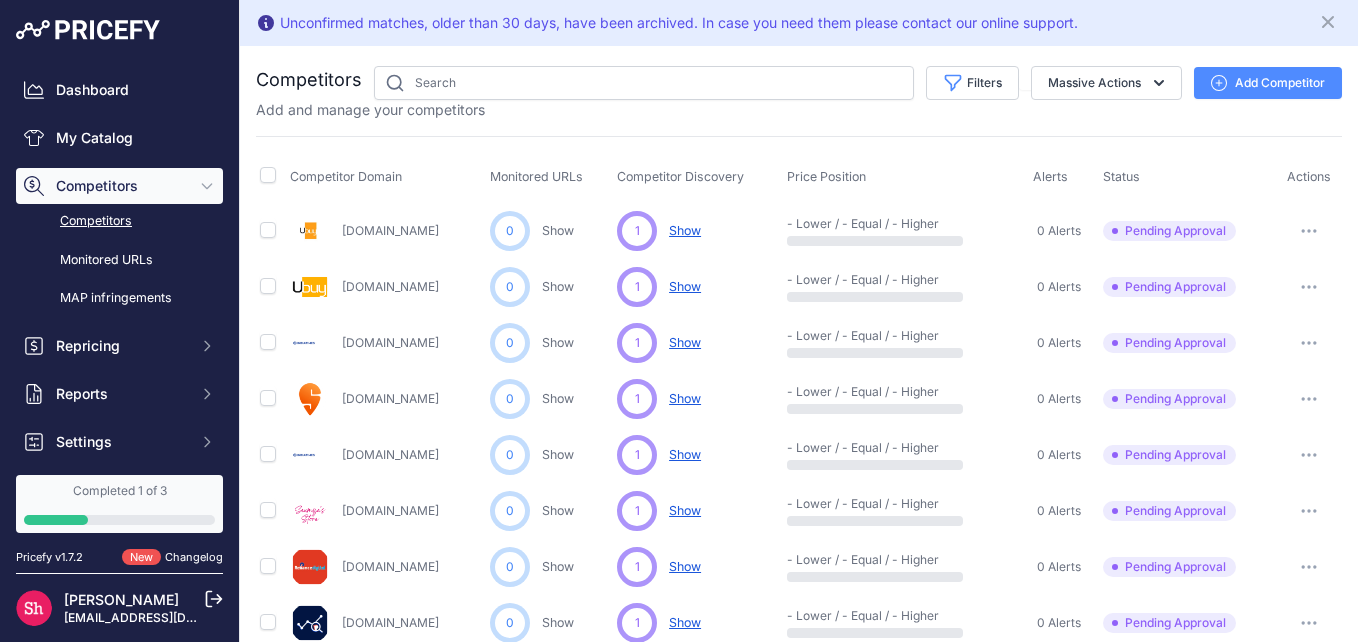 scroll, scrollTop: 0, scrollLeft: 0, axis: both 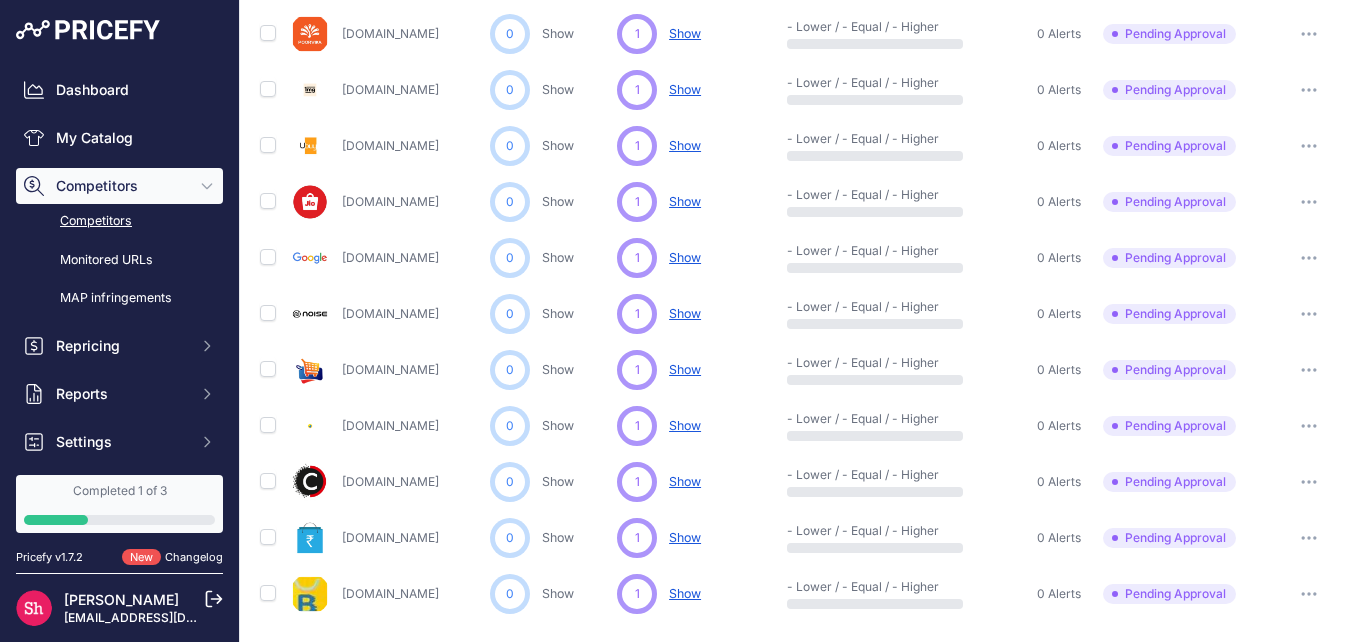 click on "Google.co.in" at bounding box center [390, 257] 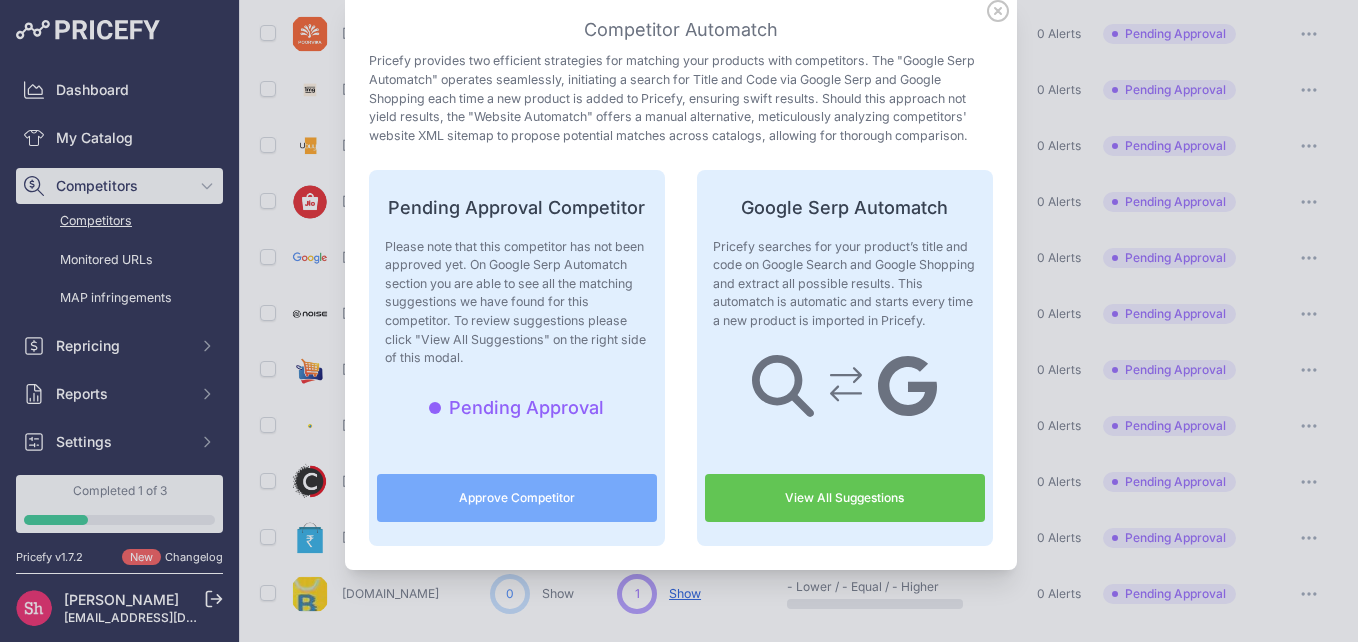 scroll, scrollTop: 0, scrollLeft: 0, axis: both 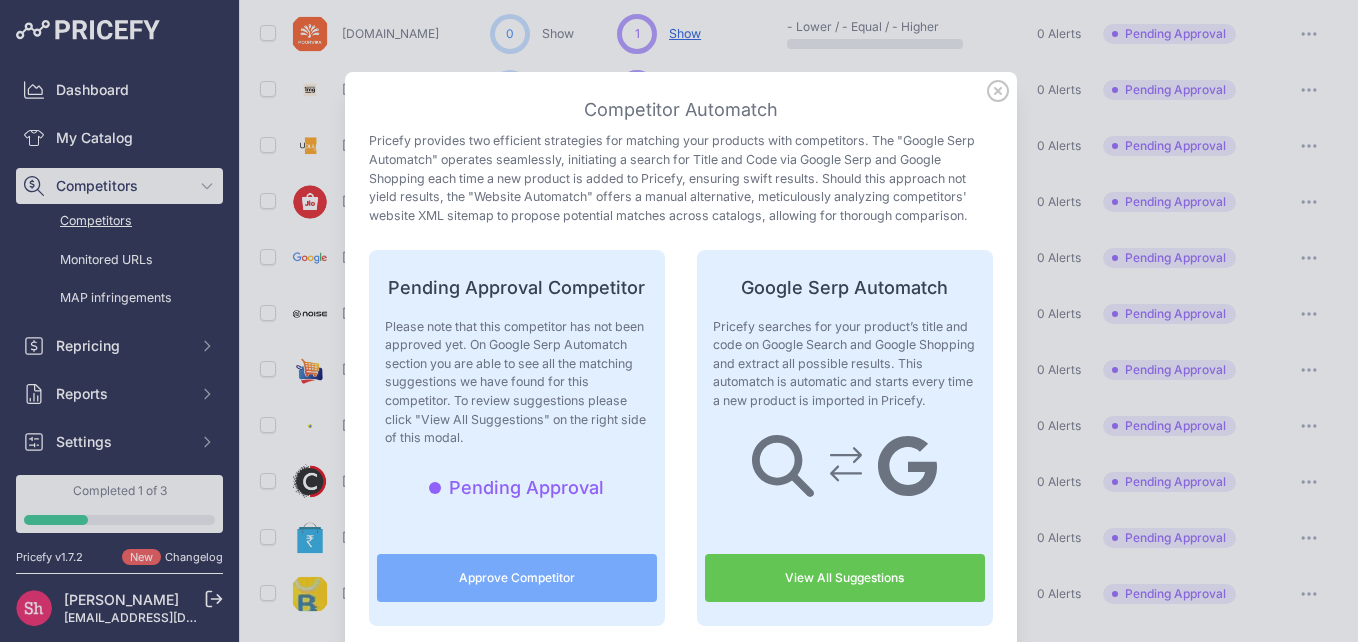click 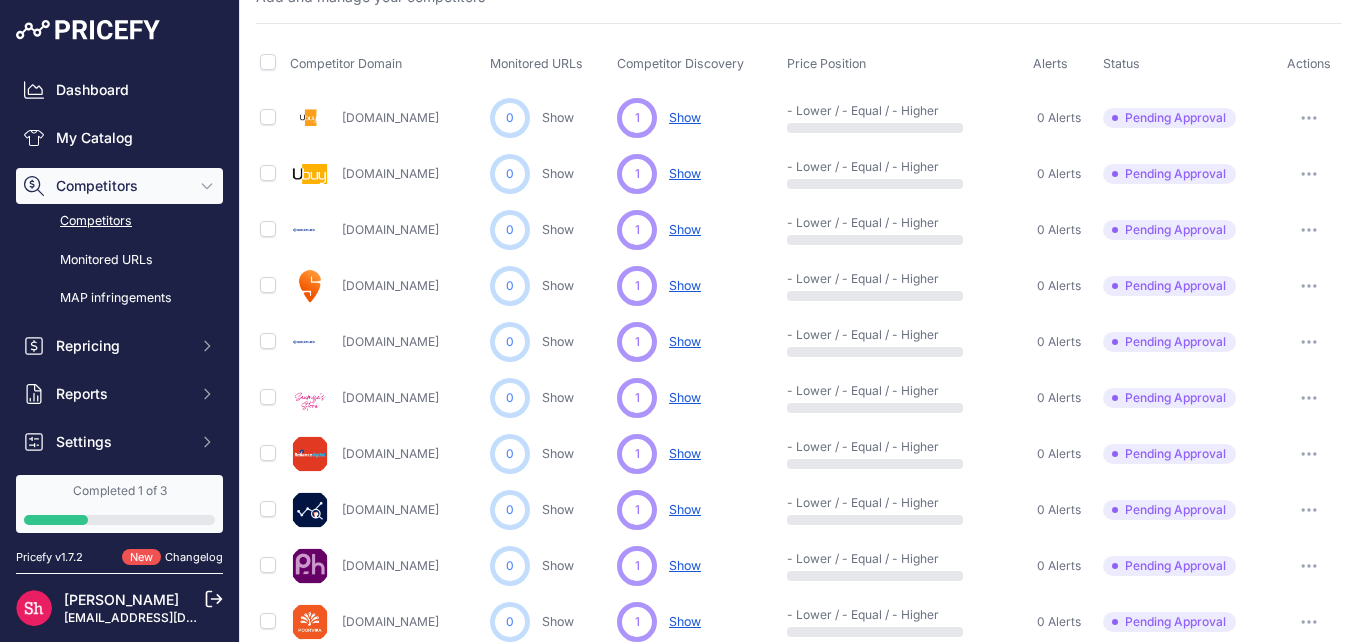 scroll, scrollTop: 0, scrollLeft: 0, axis: both 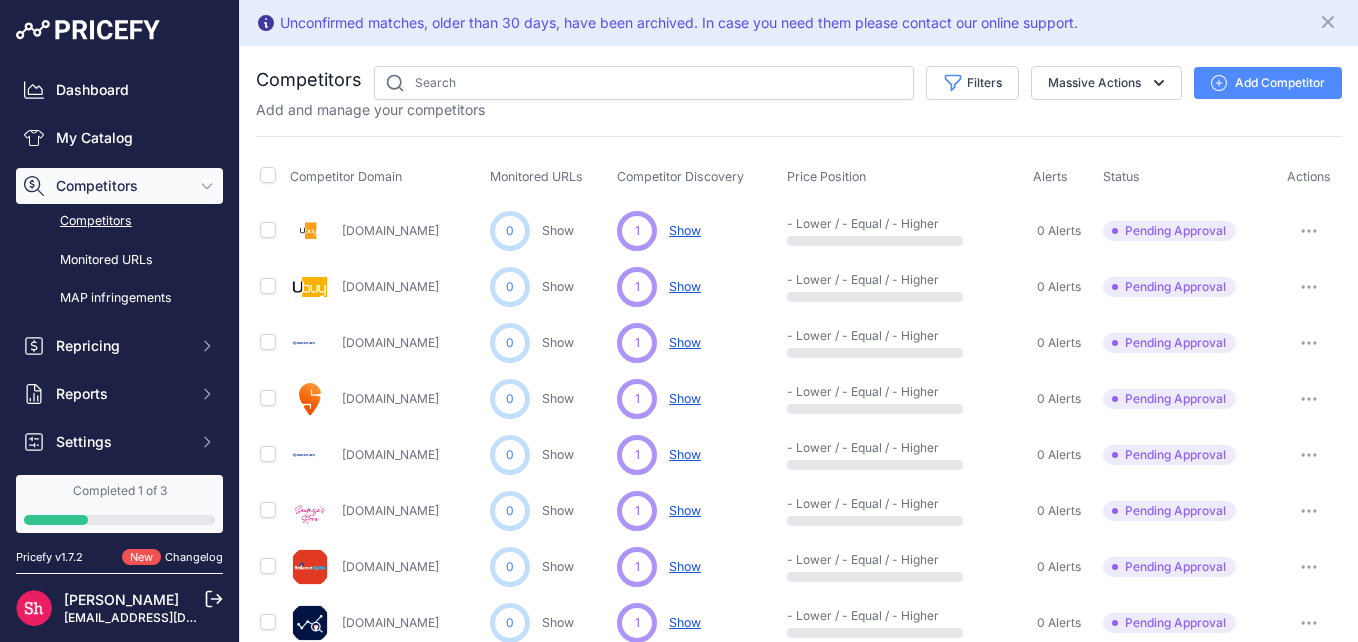 click on "Show" at bounding box center (685, 230) 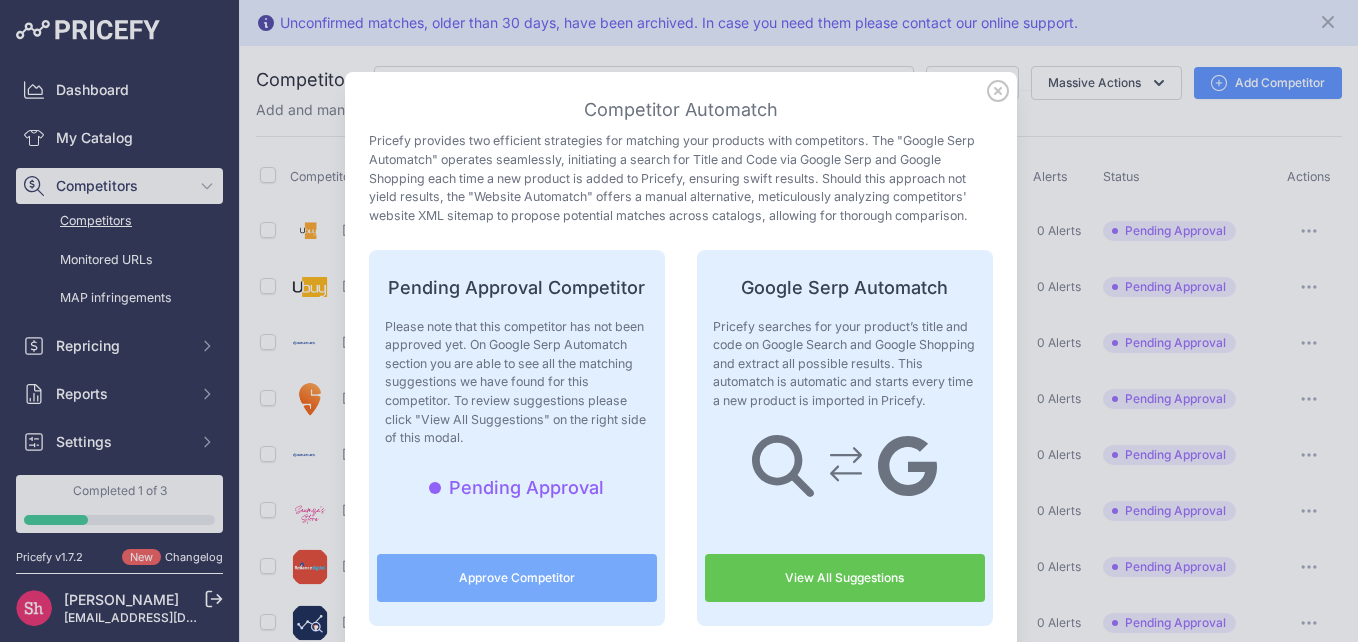 drag, startPoint x: 779, startPoint y: 542, endPoint x: 792, endPoint y: 572, distance: 32.695564 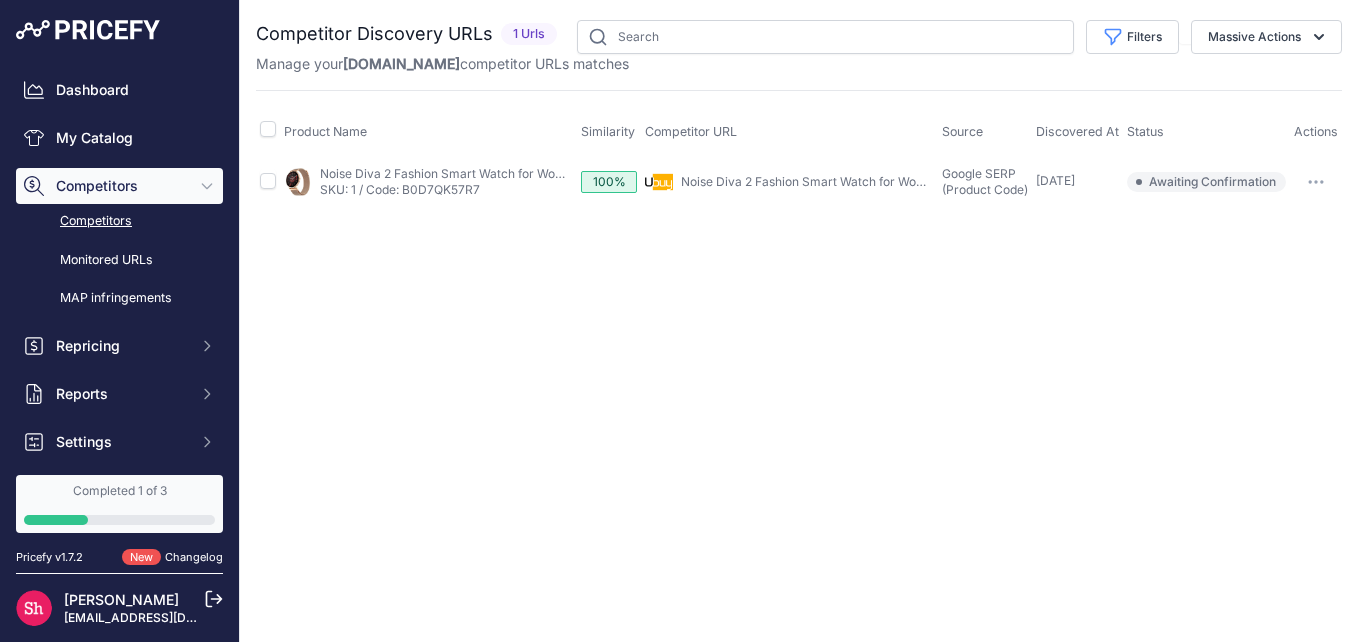 scroll, scrollTop: 0, scrollLeft: 0, axis: both 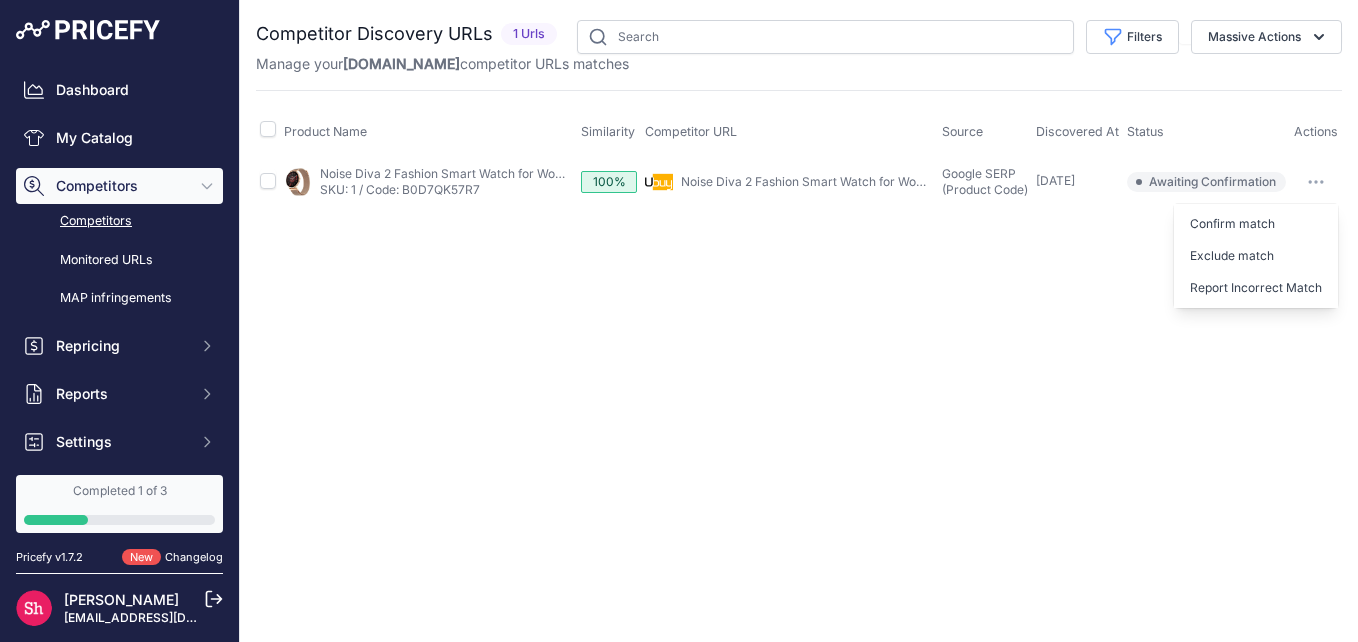 click on "Competitors" at bounding box center (119, 221) 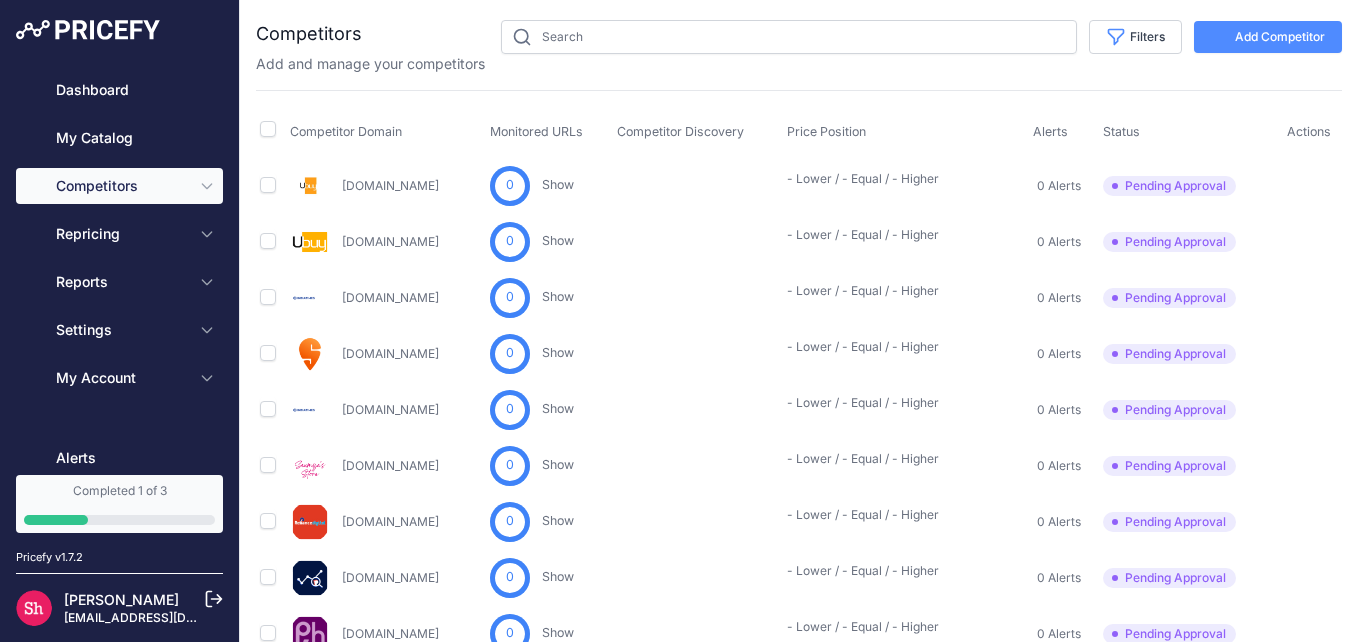 scroll, scrollTop: 0, scrollLeft: 0, axis: both 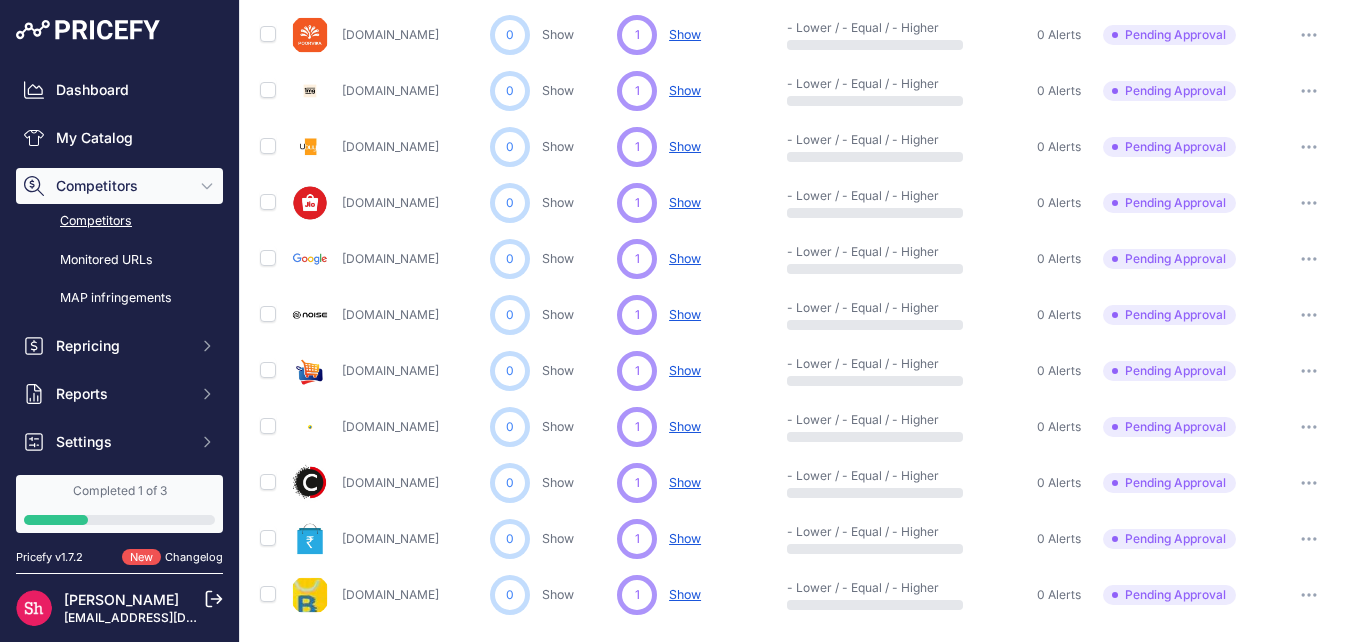 click on "Flipkart.com" at bounding box center [390, 426] 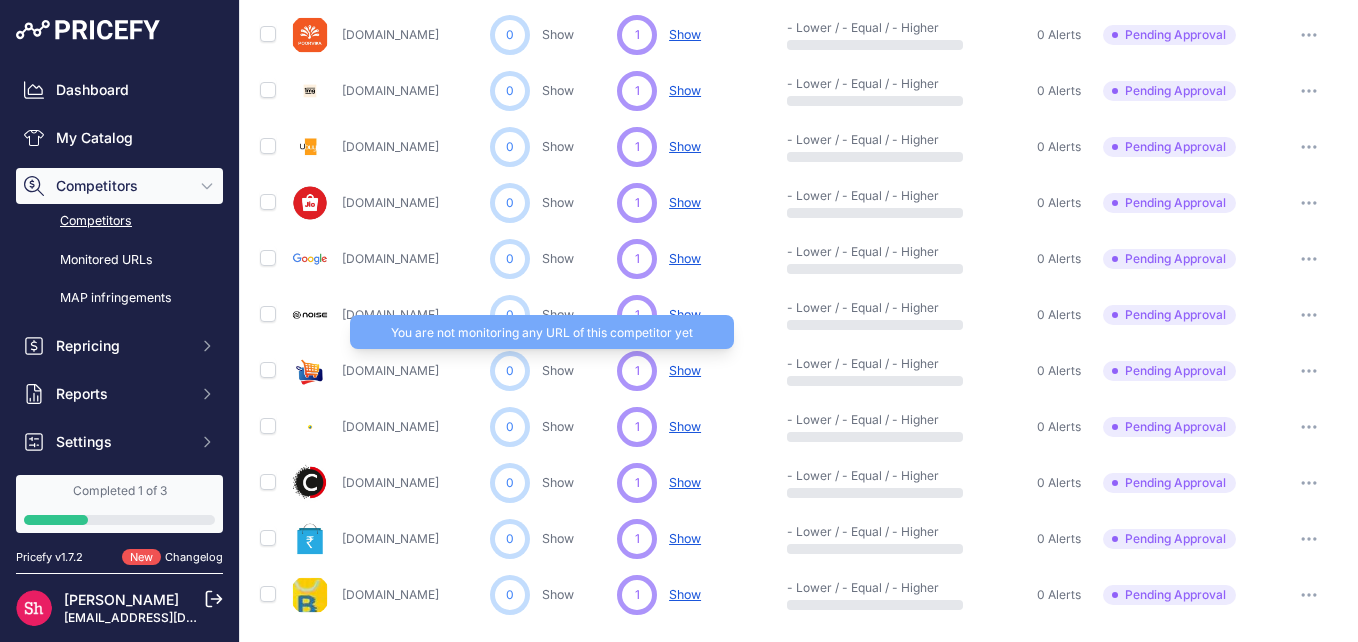click on "Show" at bounding box center (558, 370) 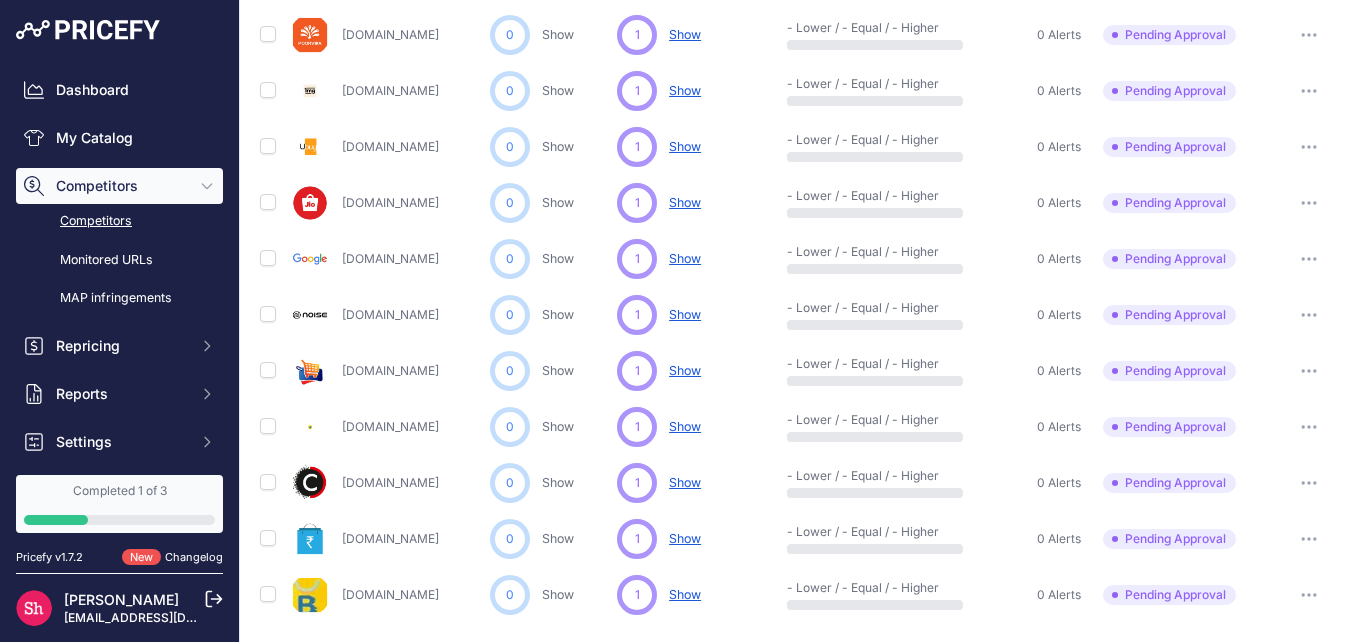 click on "Show
Discovering..." at bounding box center (685, 315) 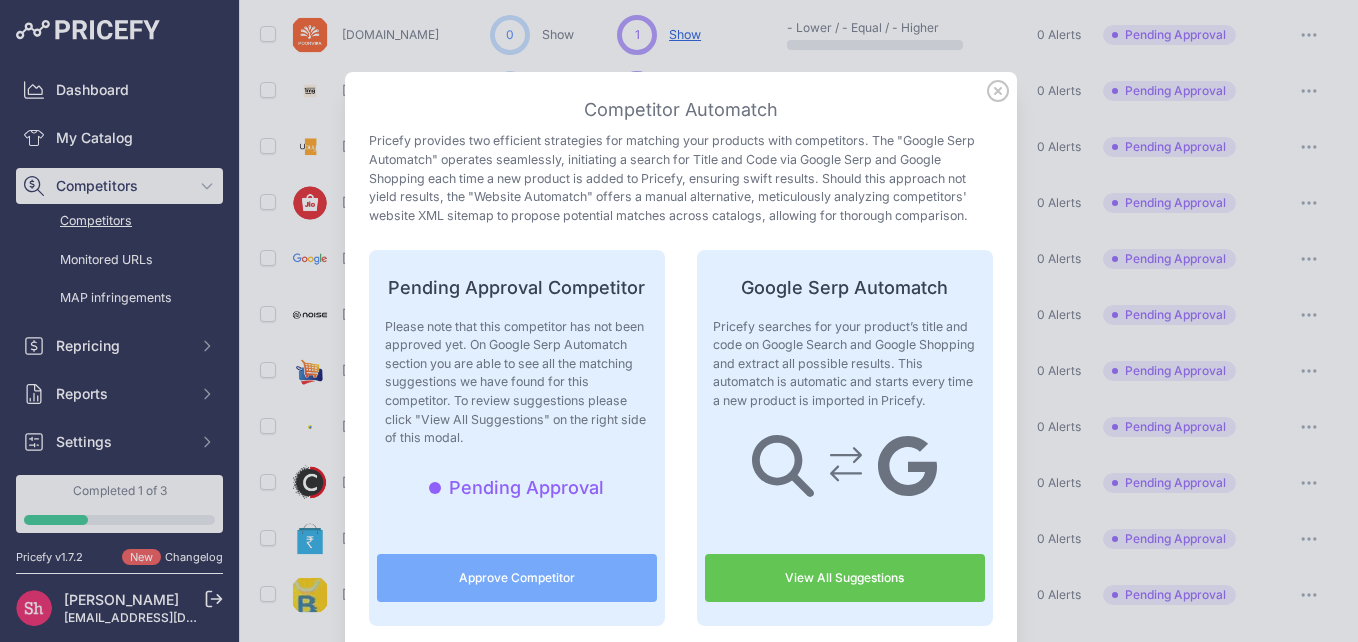 click on "Approve Competitor" at bounding box center [517, 578] 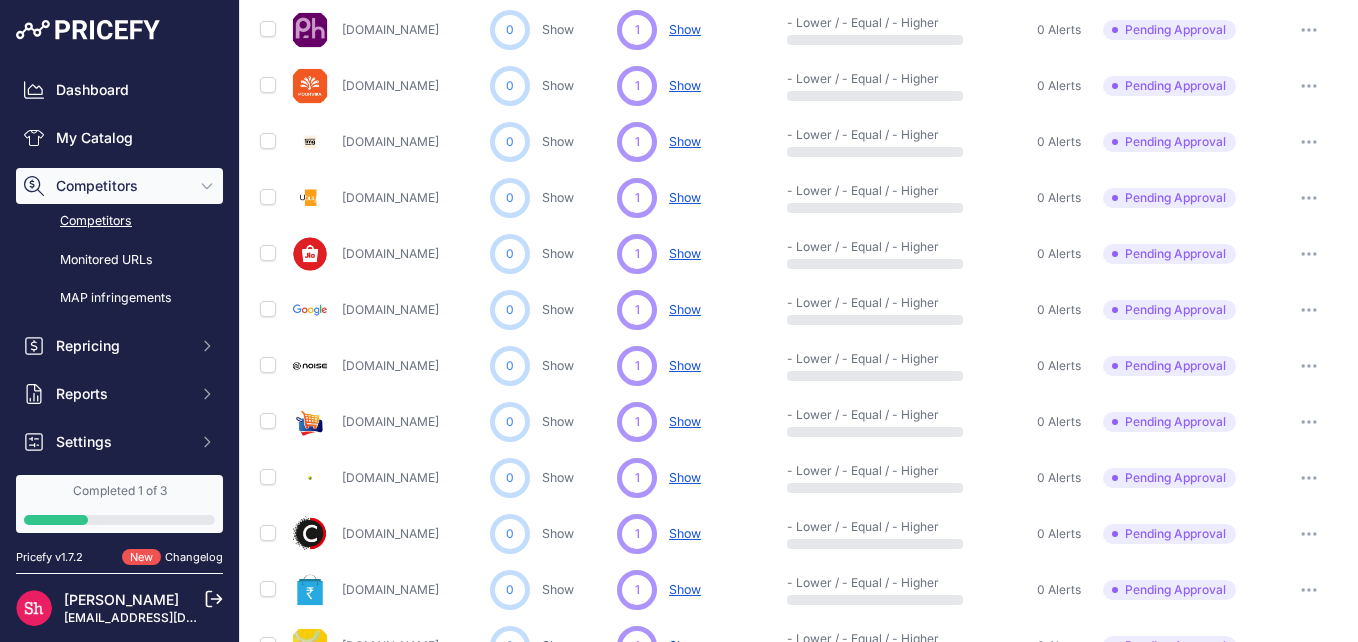 scroll, scrollTop: 751, scrollLeft: 0, axis: vertical 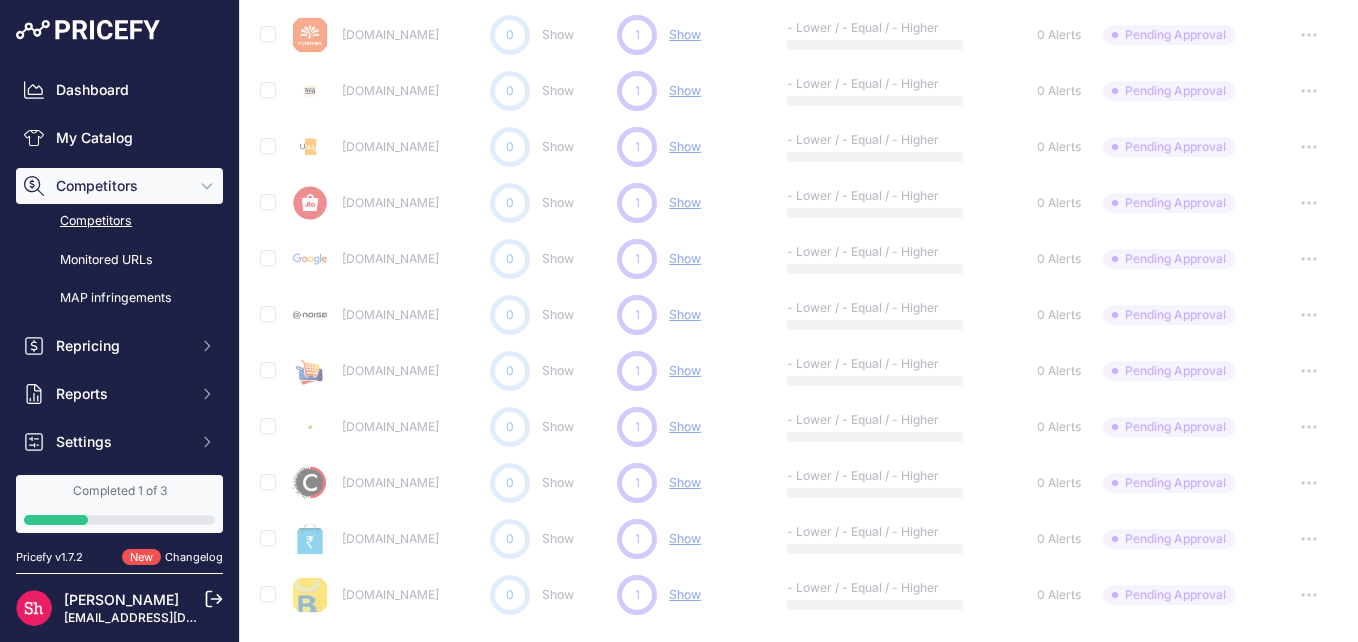 type 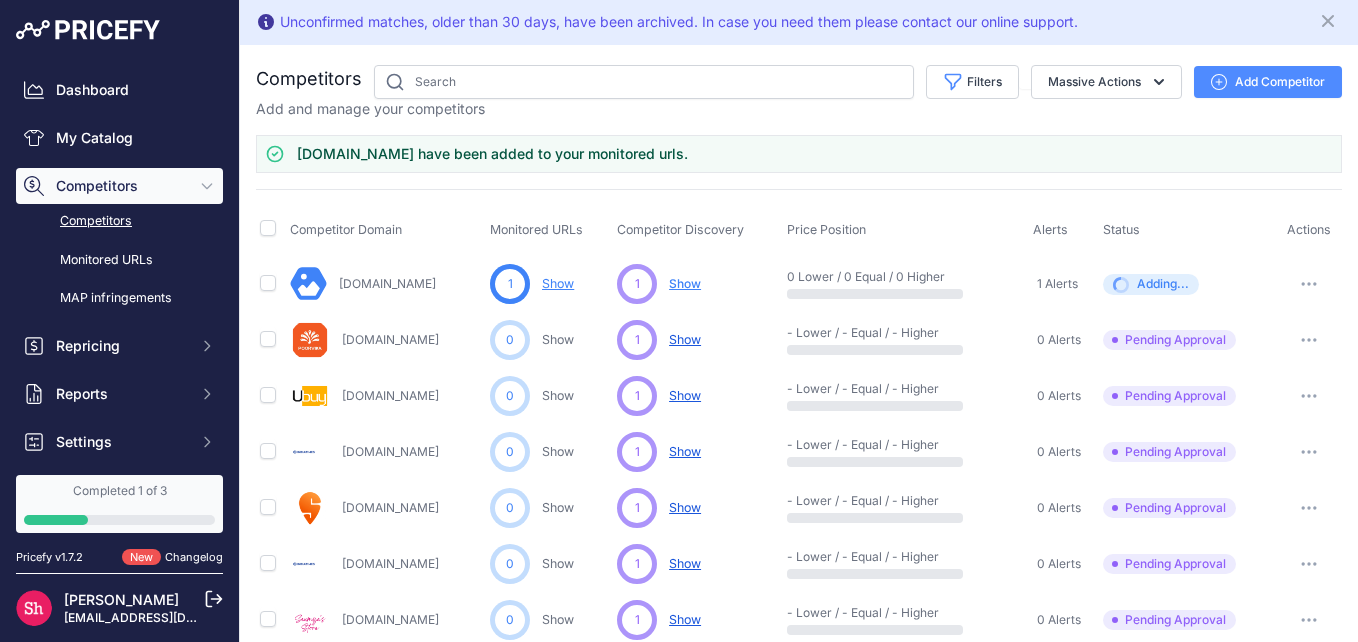scroll, scrollTop: 0, scrollLeft: 0, axis: both 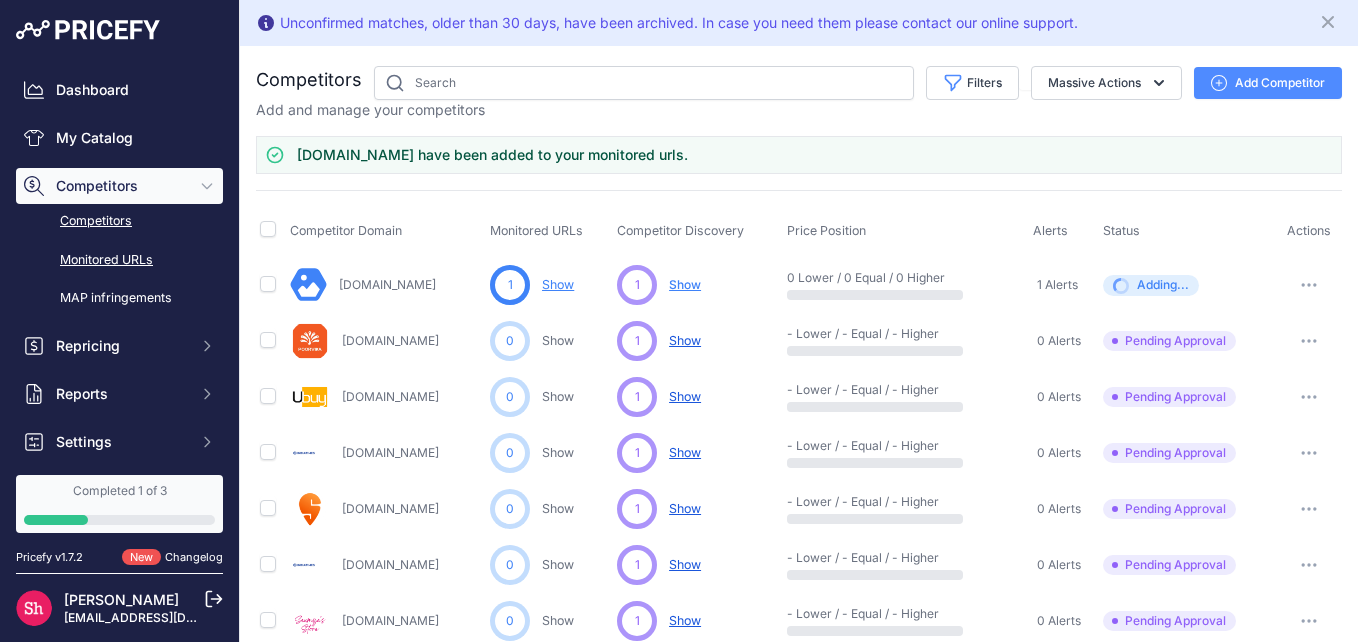 click on "Monitored URLs" at bounding box center [119, 260] 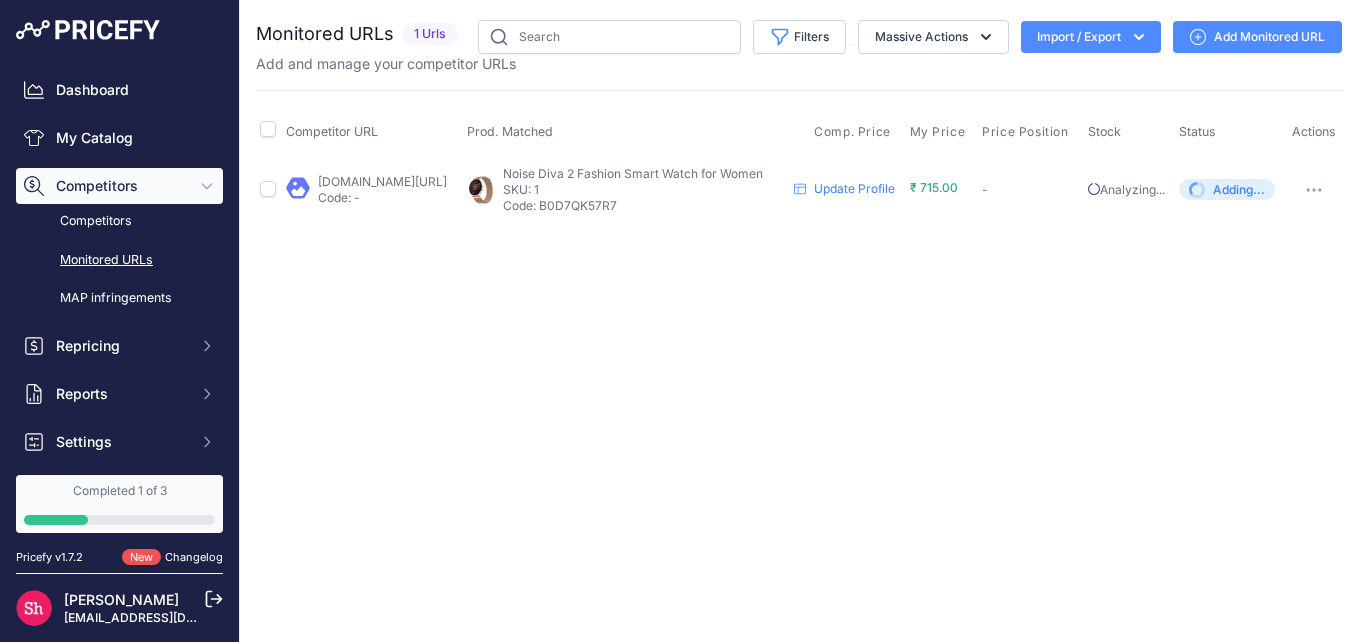 scroll, scrollTop: 0, scrollLeft: 0, axis: both 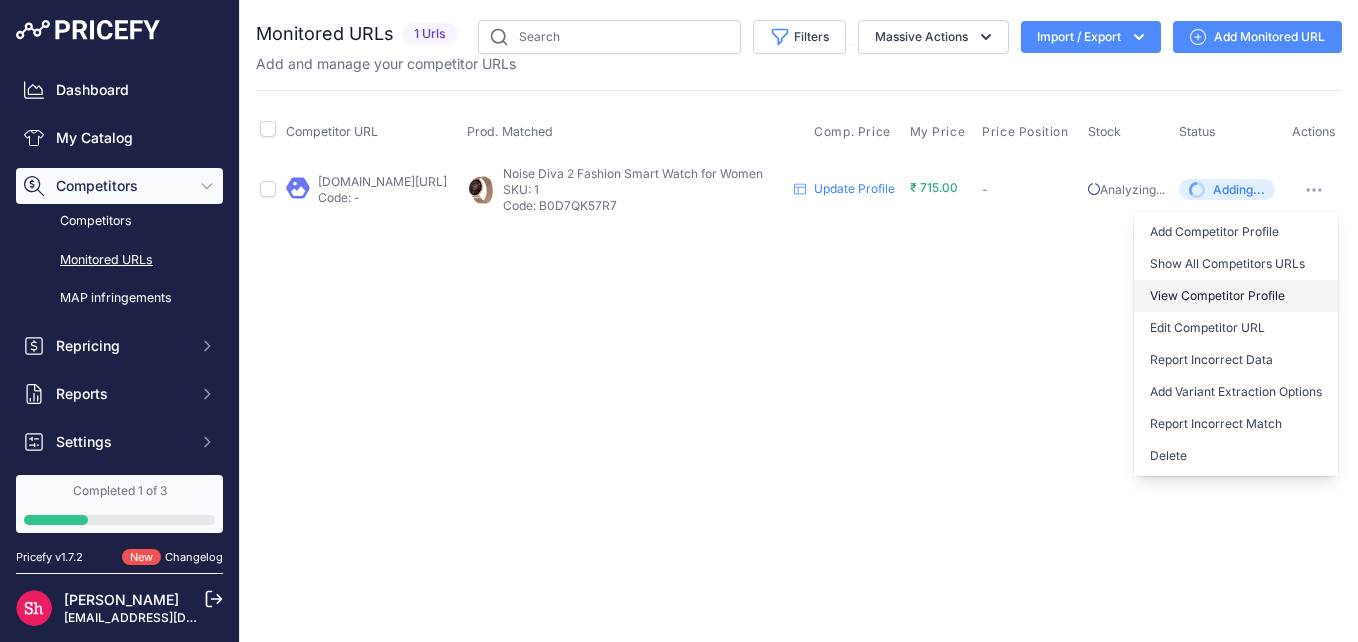 click on "View Competitor Profile" at bounding box center (1236, 296) 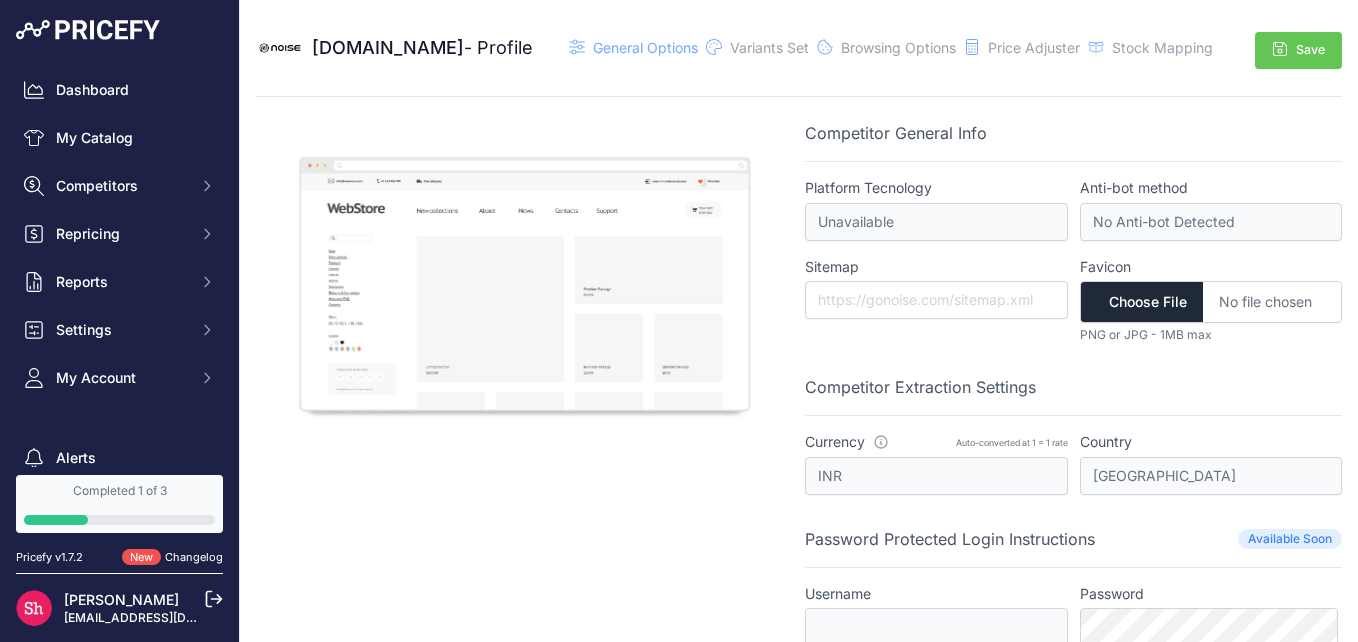 scroll, scrollTop: 0, scrollLeft: 0, axis: both 